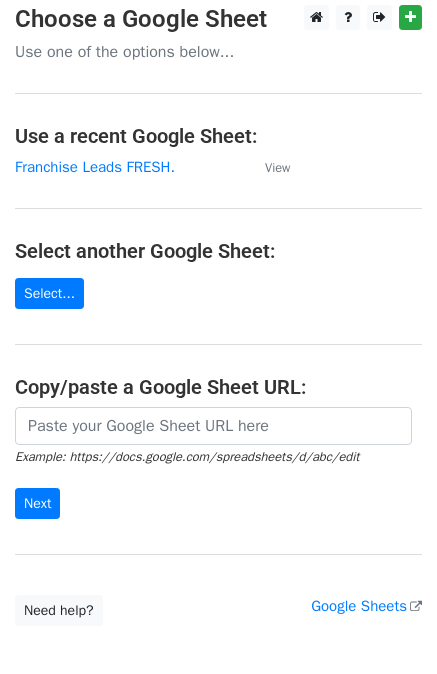 scroll, scrollTop: 0, scrollLeft: 0, axis: both 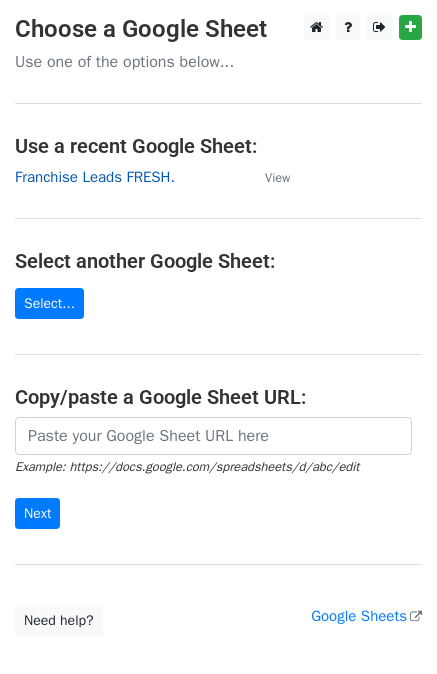 click on "Franchise Leads FRESH." at bounding box center (95, 177) 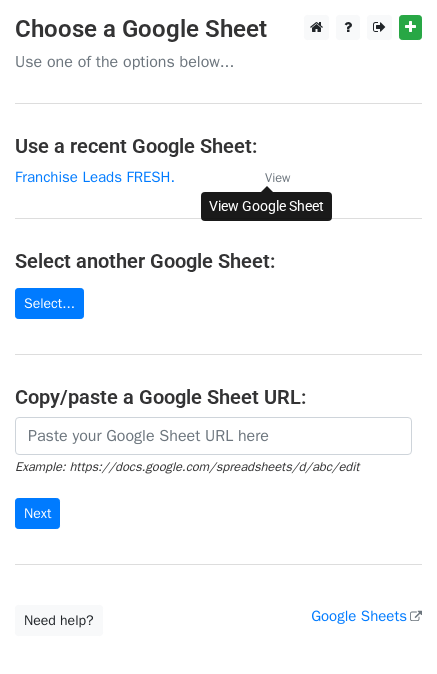 click on "View" at bounding box center [277, 178] 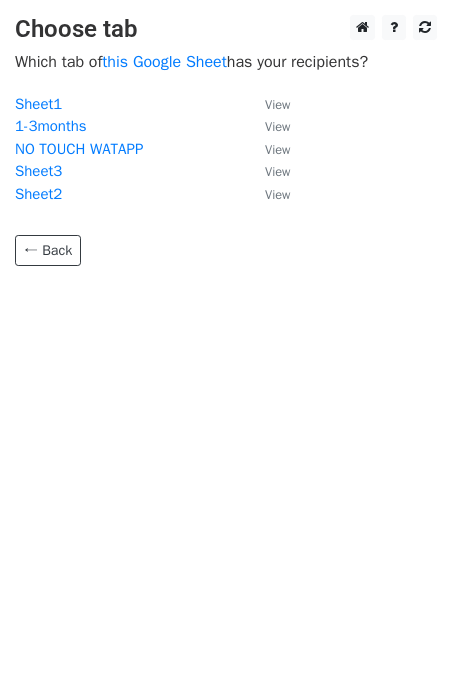 scroll, scrollTop: 0, scrollLeft: 0, axis: both 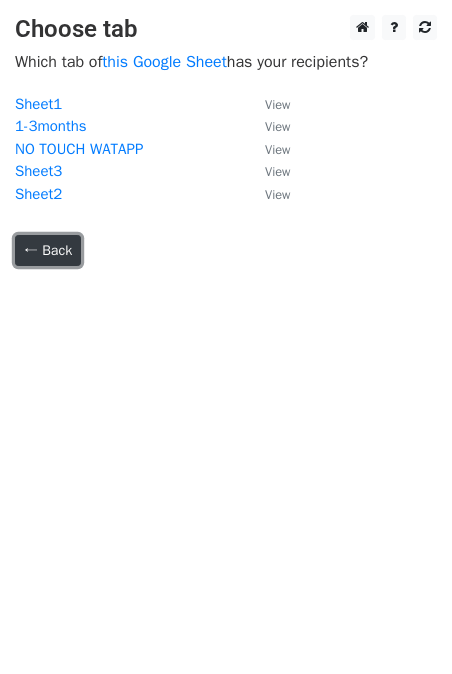click on "← Back" at bounding box center [48, 250] 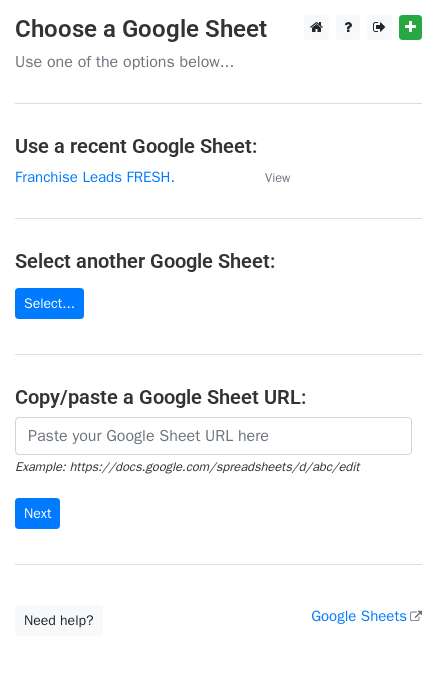 scroll, scrollTop: 0, scrollLeft: 0, axis: both 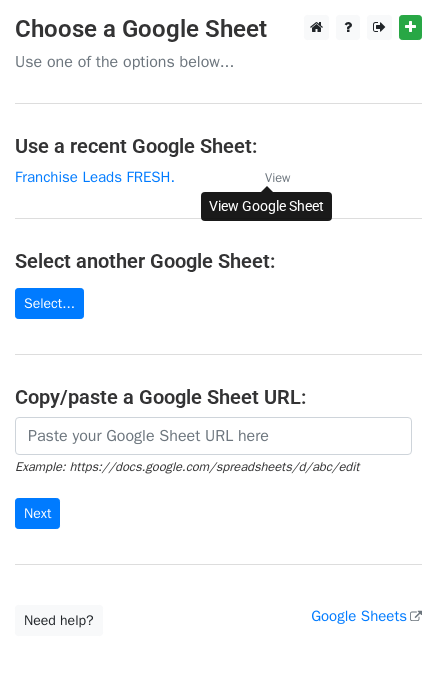 click on "View" at bounding box center [277, 178] 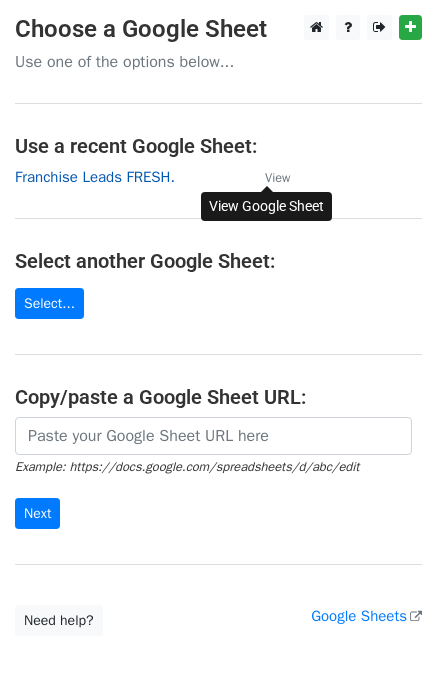 click on "Franchise Leads FRESH." at bounding box center (95, 177) 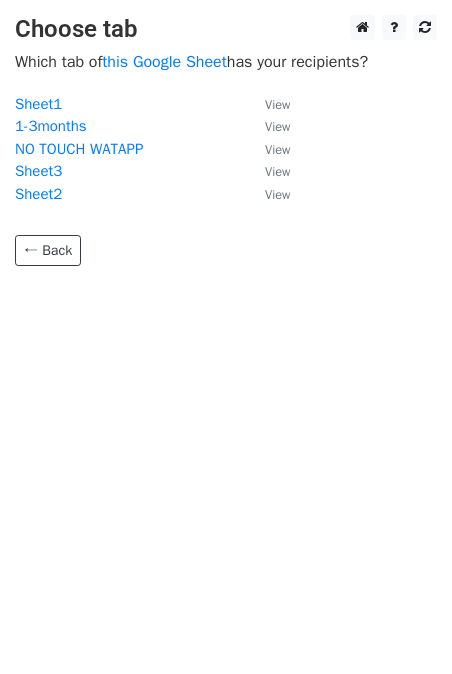 scroll, scrollTop: 0, scrollLeft: 0, axis: both 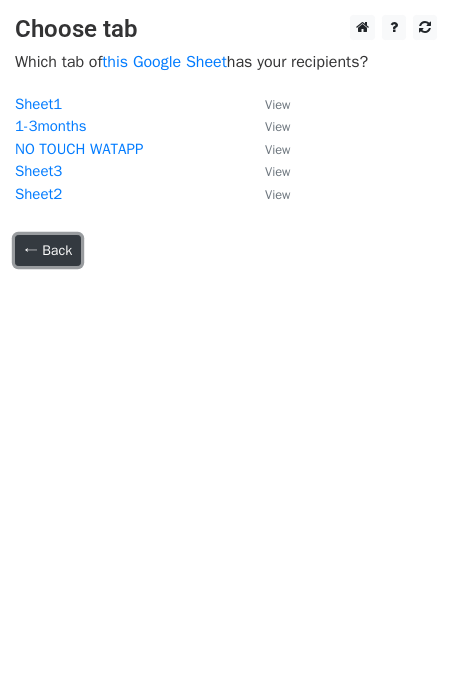 click on "← Back" at bounding box center [48, 250] 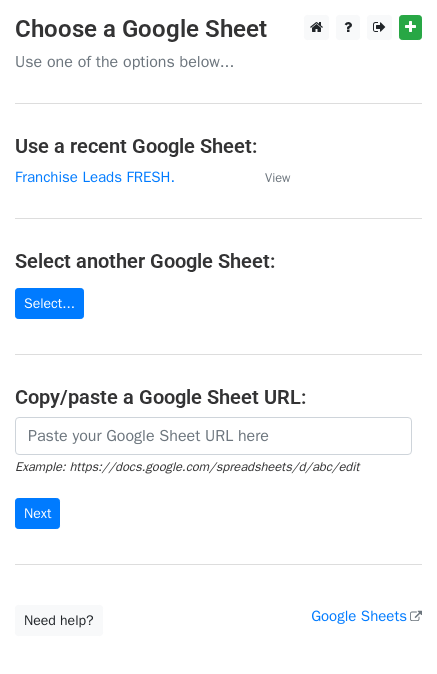 scroll, scrollTop: 0, scrollLeft: 0, axis: both 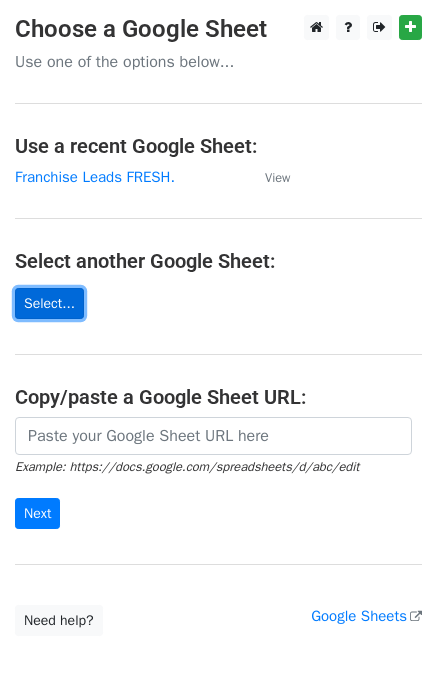 click on "Select..." at bounding box center (49, 303) 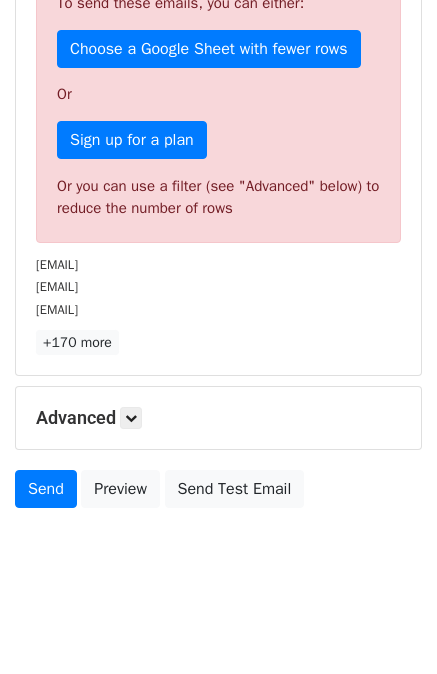 scroll, scrollTop: 0, scrollLeft: 0, axis: both 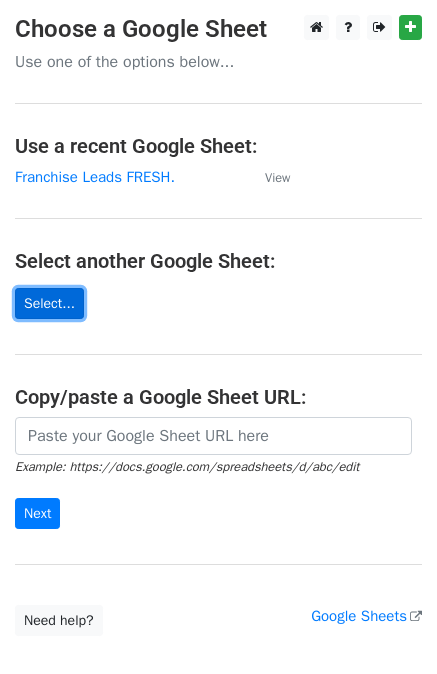 click on "Select..." at bounding box center (49, 303) 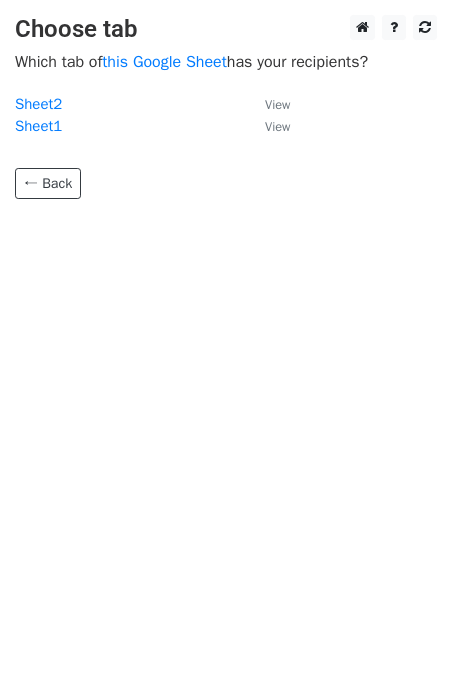 scroll, scrollTop: 0, scrollLeft: 0, axis: both 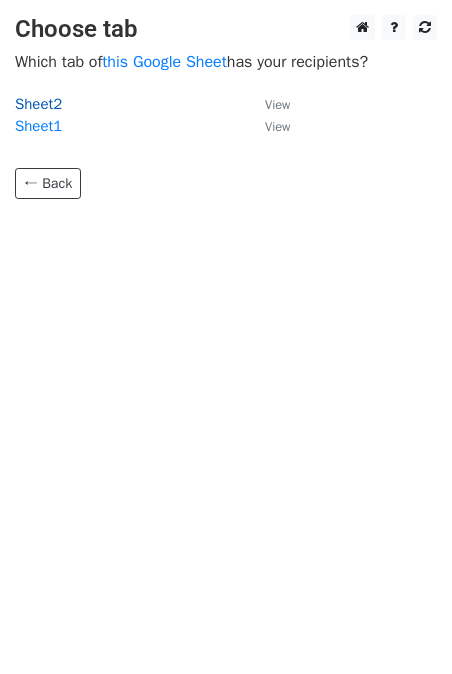 click on "Sheet2" at bounding box center (38, 104) 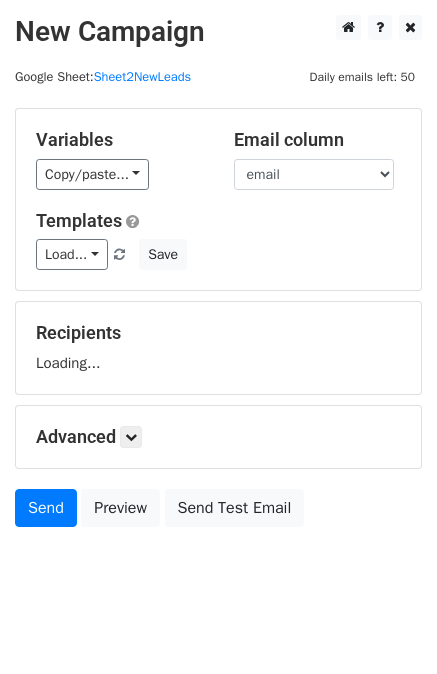 scroll, scrollTop: 0, scrollLeft: 0, axis: both 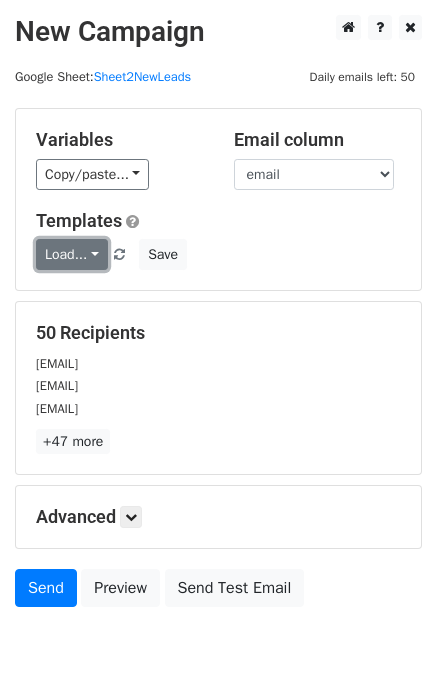 click on "Load..." at bounding box center [72, 254] 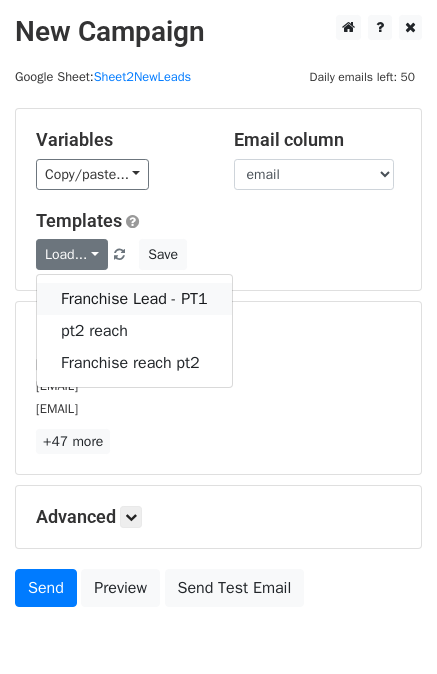 click on "Franchise Lead - PT1" at bounding box center [134, 299] 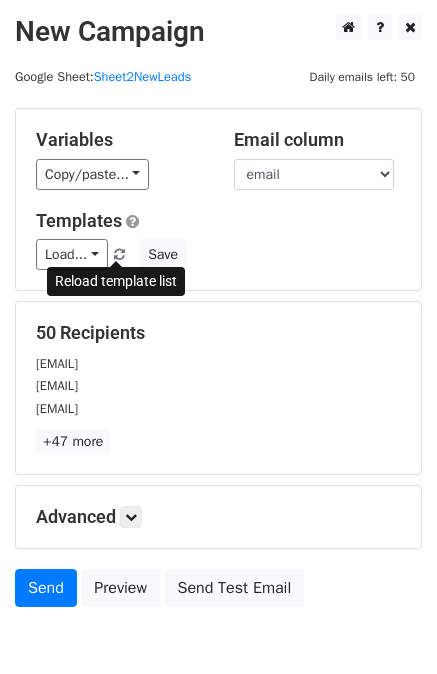 click at bounding box center [119, 255] 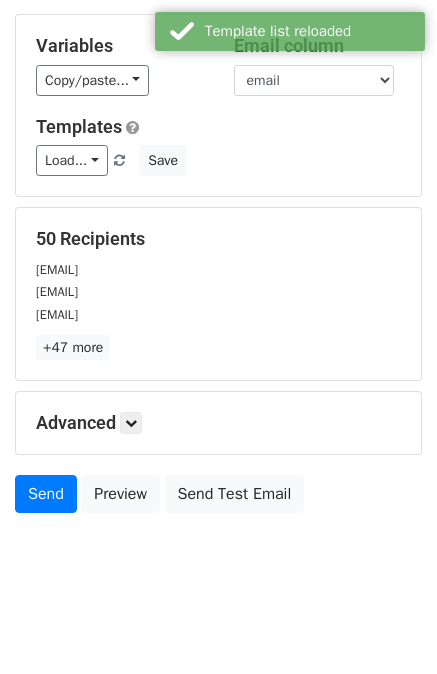 scroll, scrollTop: 100, scrollLeft: 0, axis: vertical 